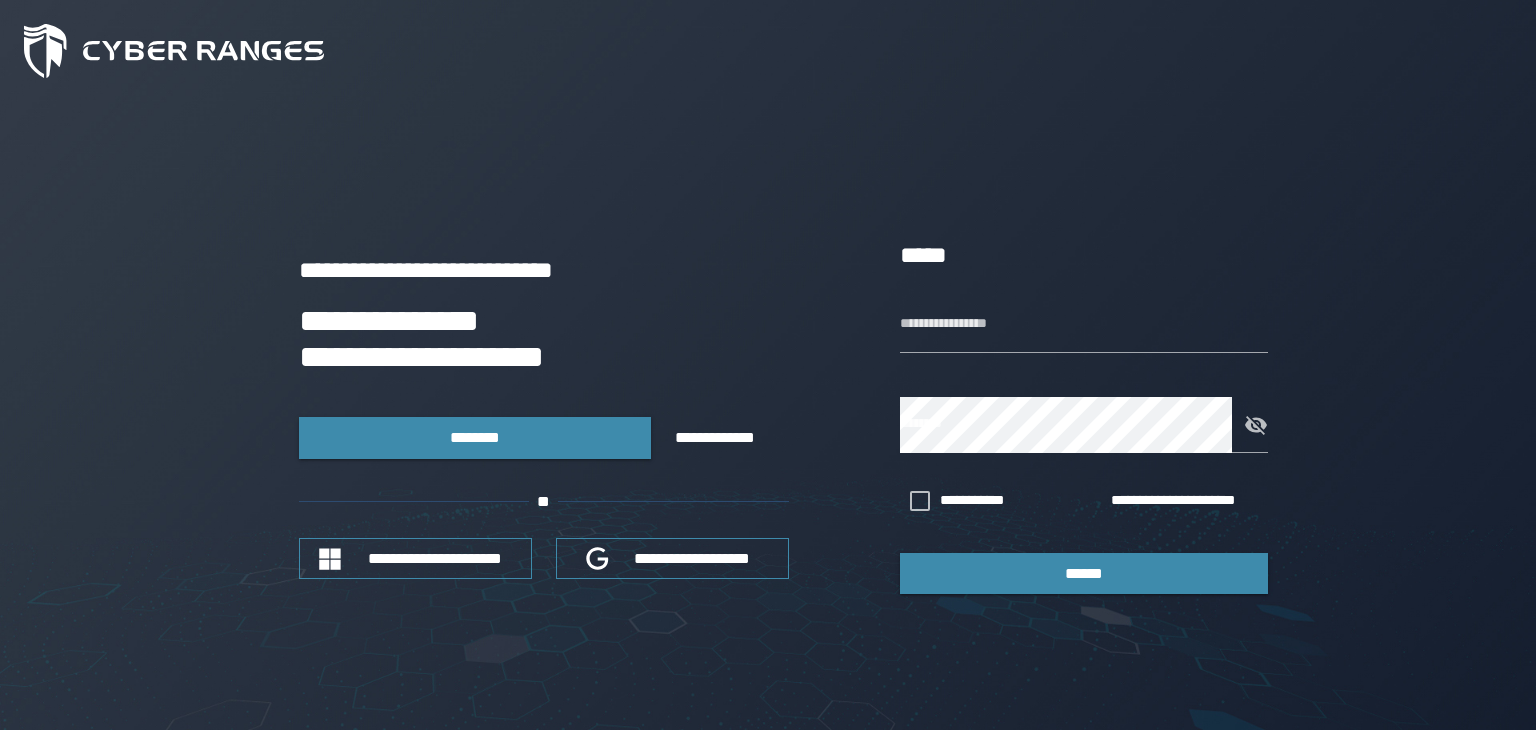 scroll, scrollTop: 0, scrollLeft: 0, axis: both 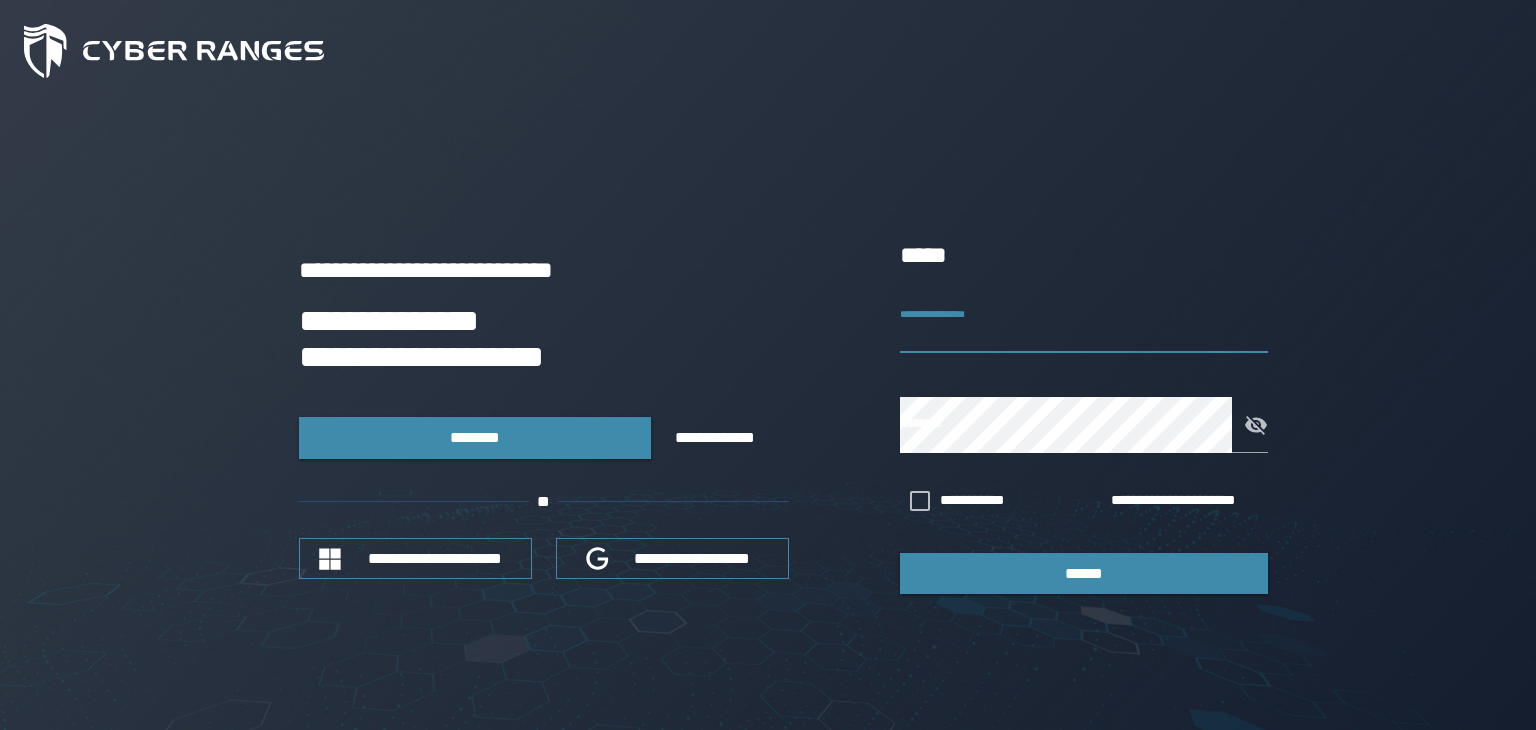 click on "**********" at bounding box center (1084, 325) 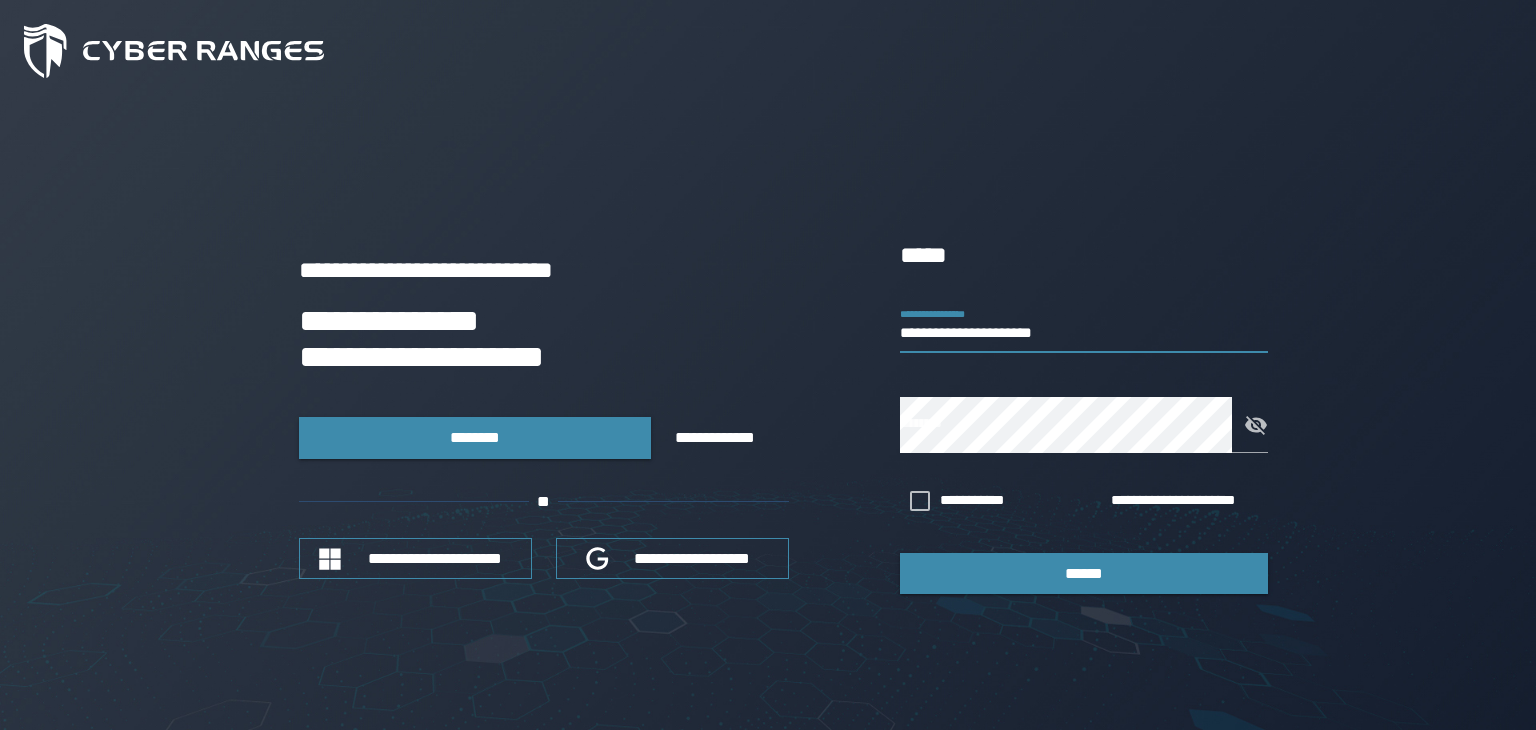 type on "**********" 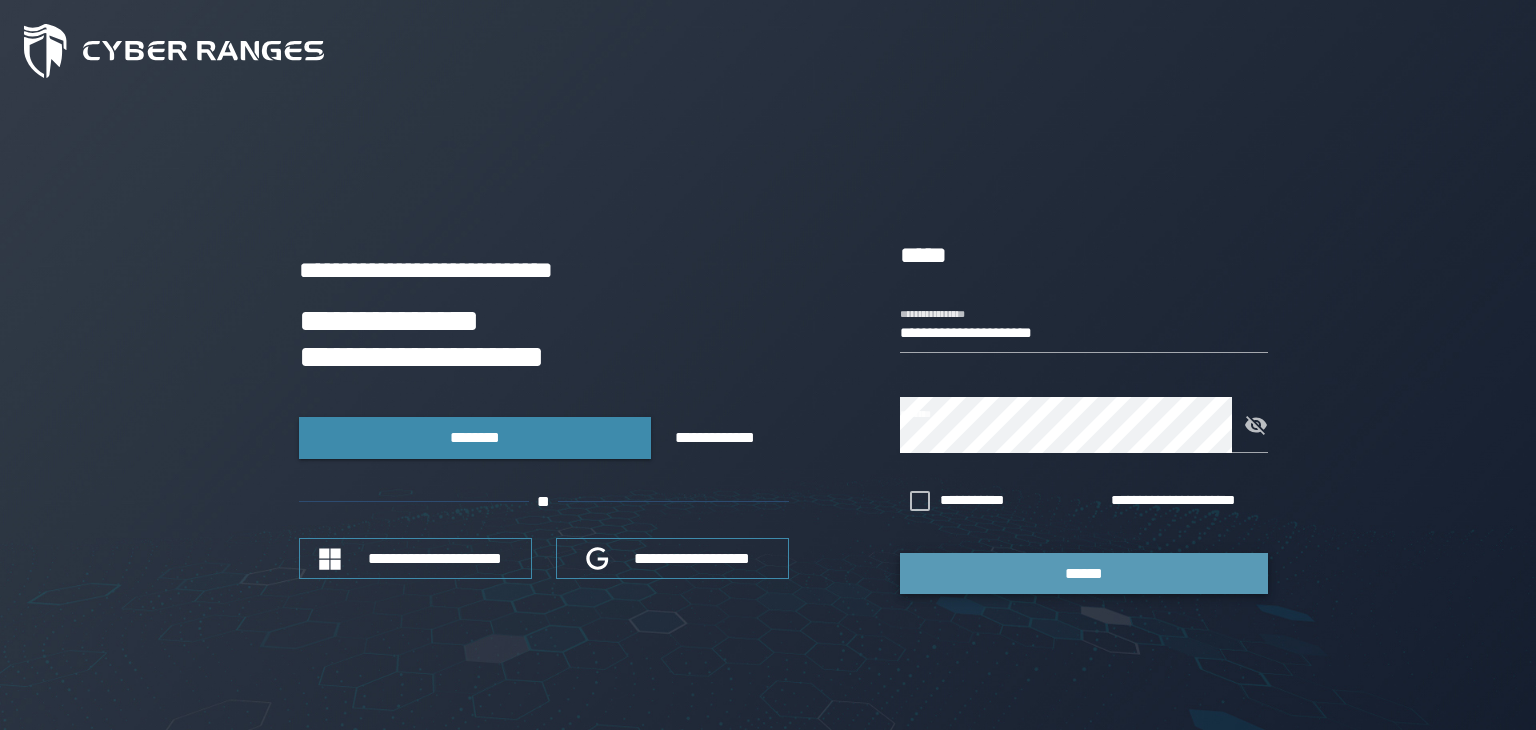 click on "******" at bounding box center [1084, 573] 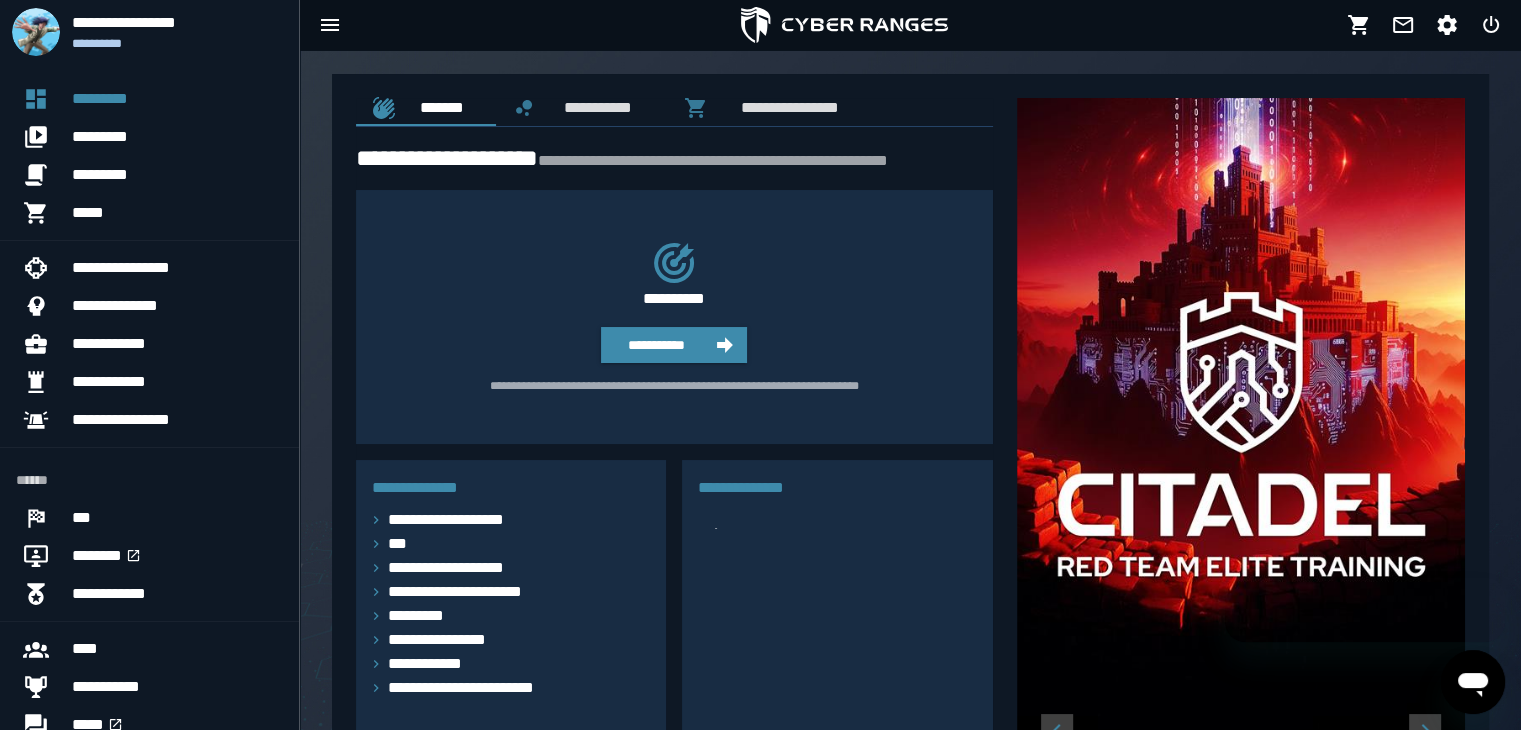 scroll, scrollTop: 0, scrollLeft: 0, axis: both 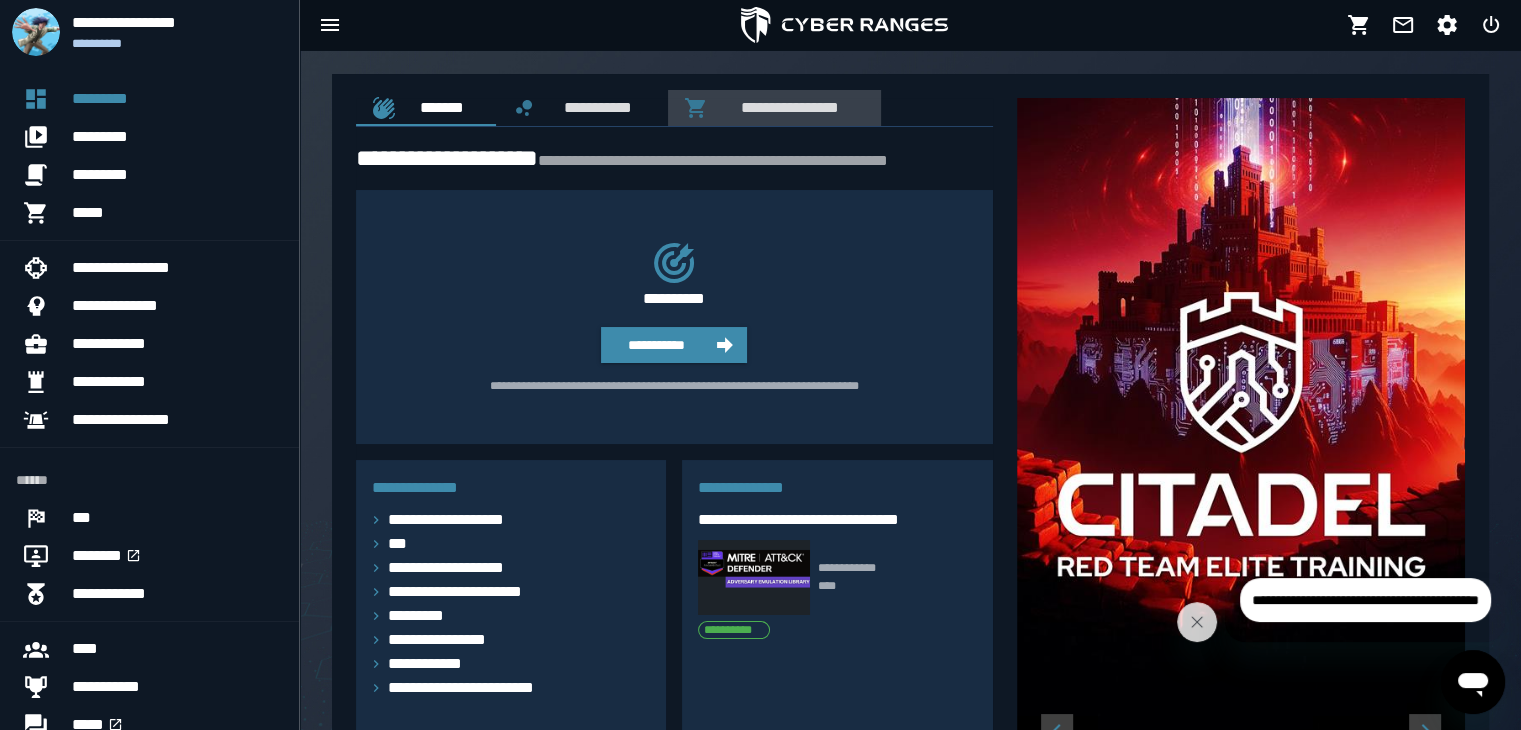 click on "**********" at bounding box center (786, 107) 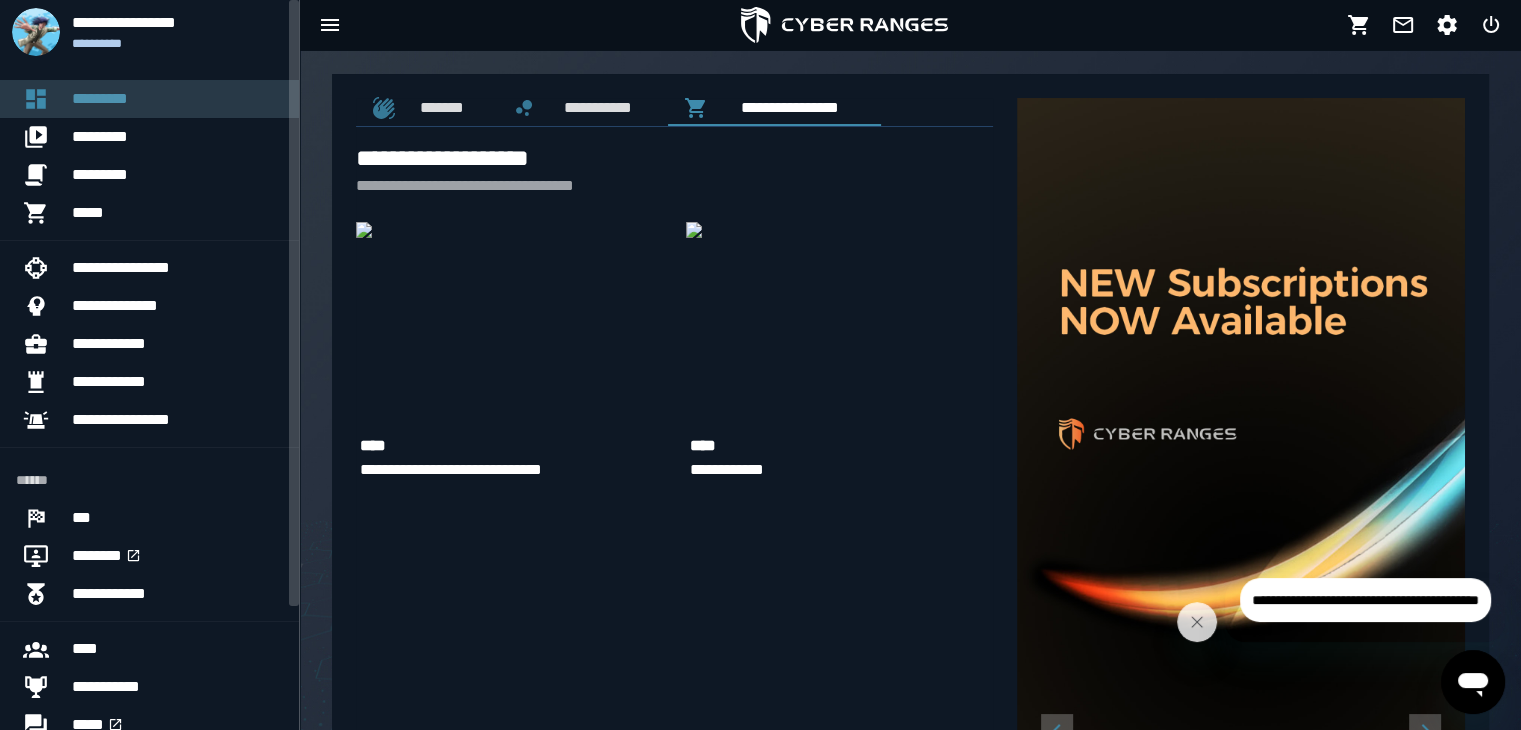 click on "*********" 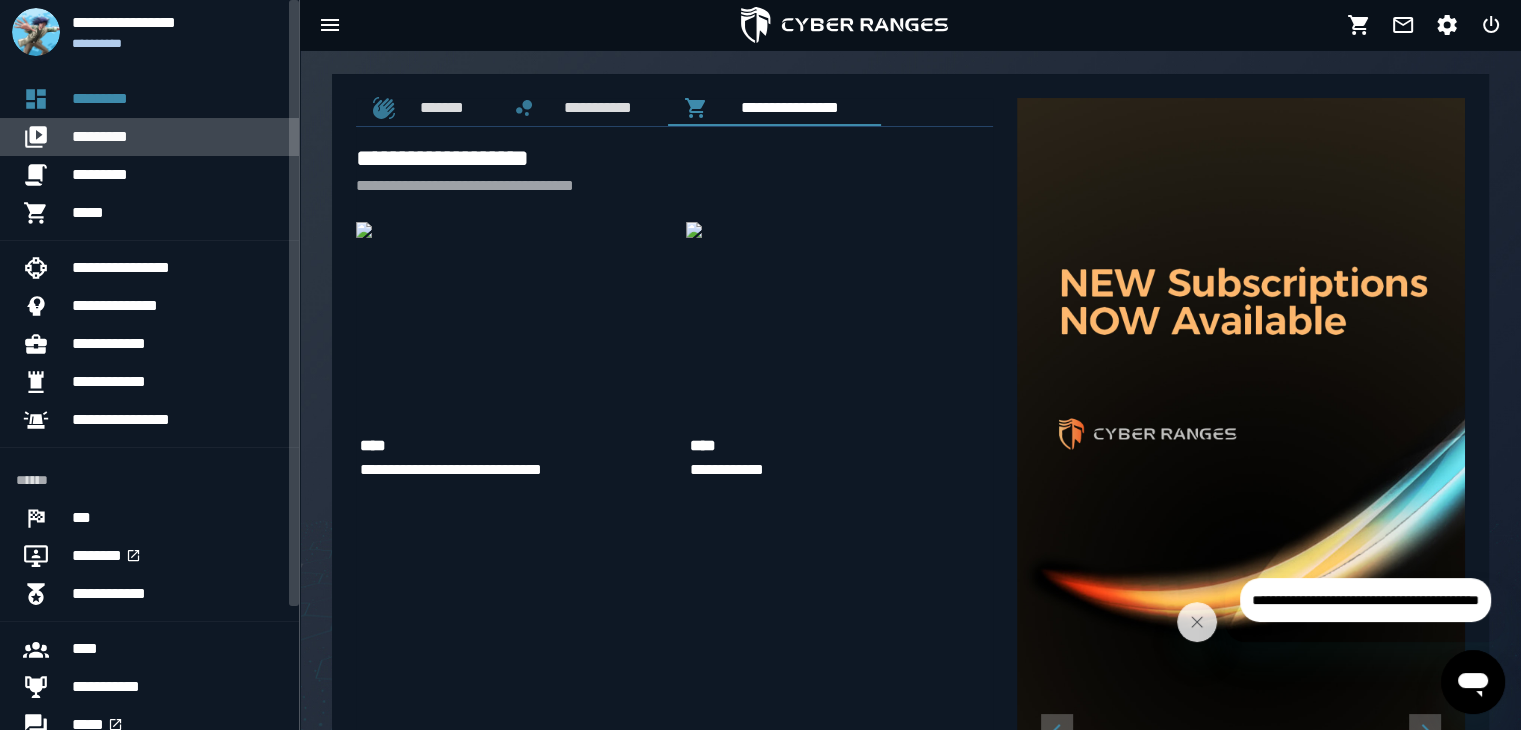 click on "*********" 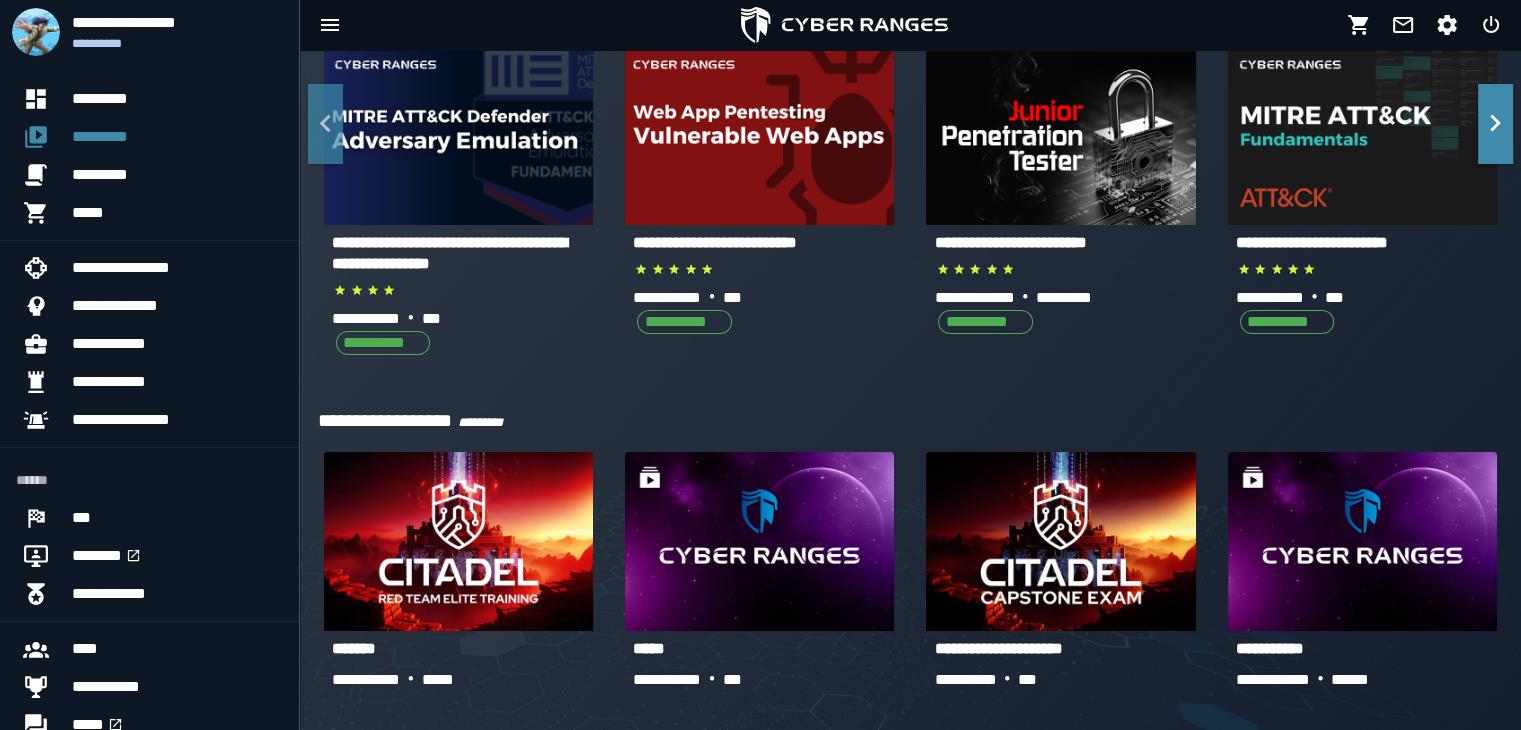 scroll, scrollTop: 516, scrollLeft: 0, axis: vertical 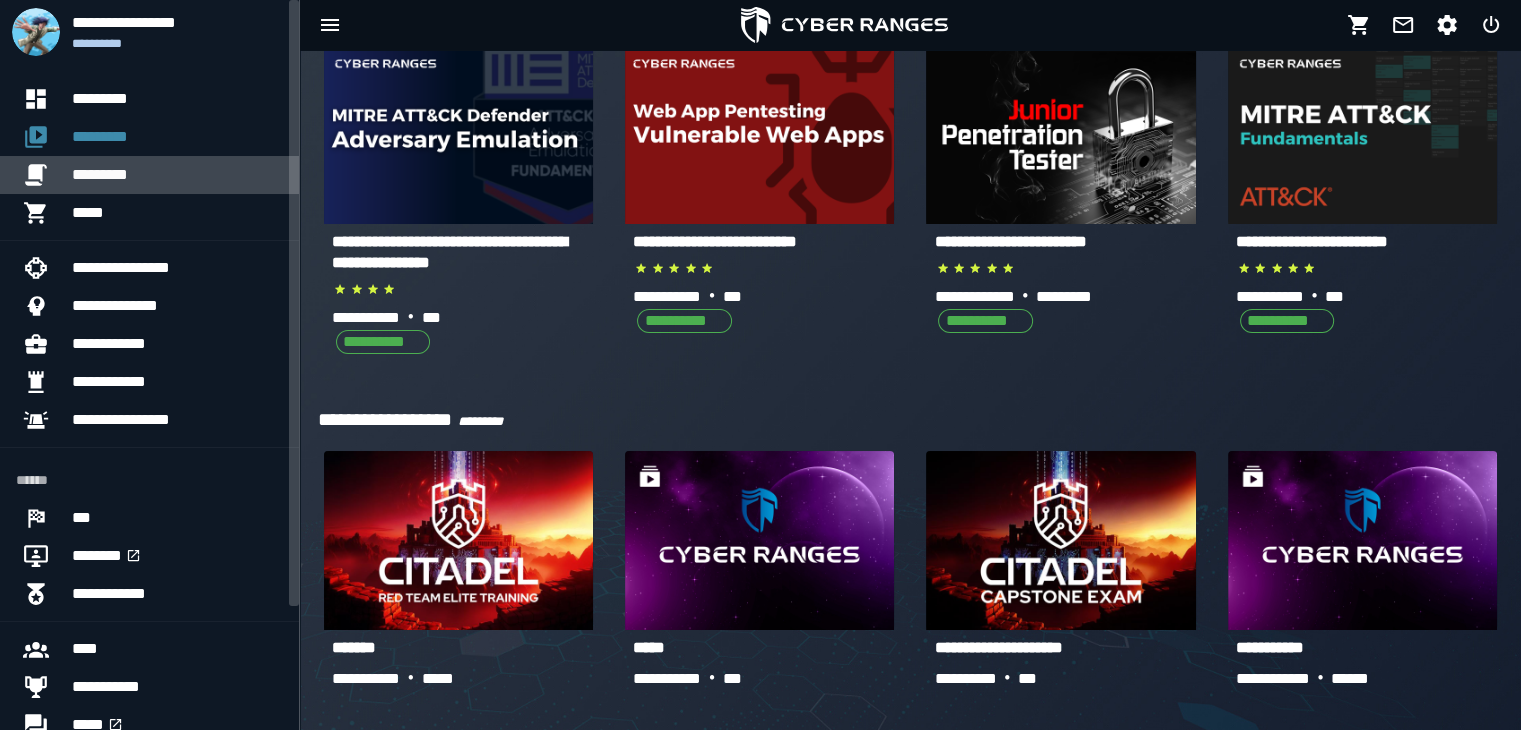 click on "*********" at bounding box center [177, 175] 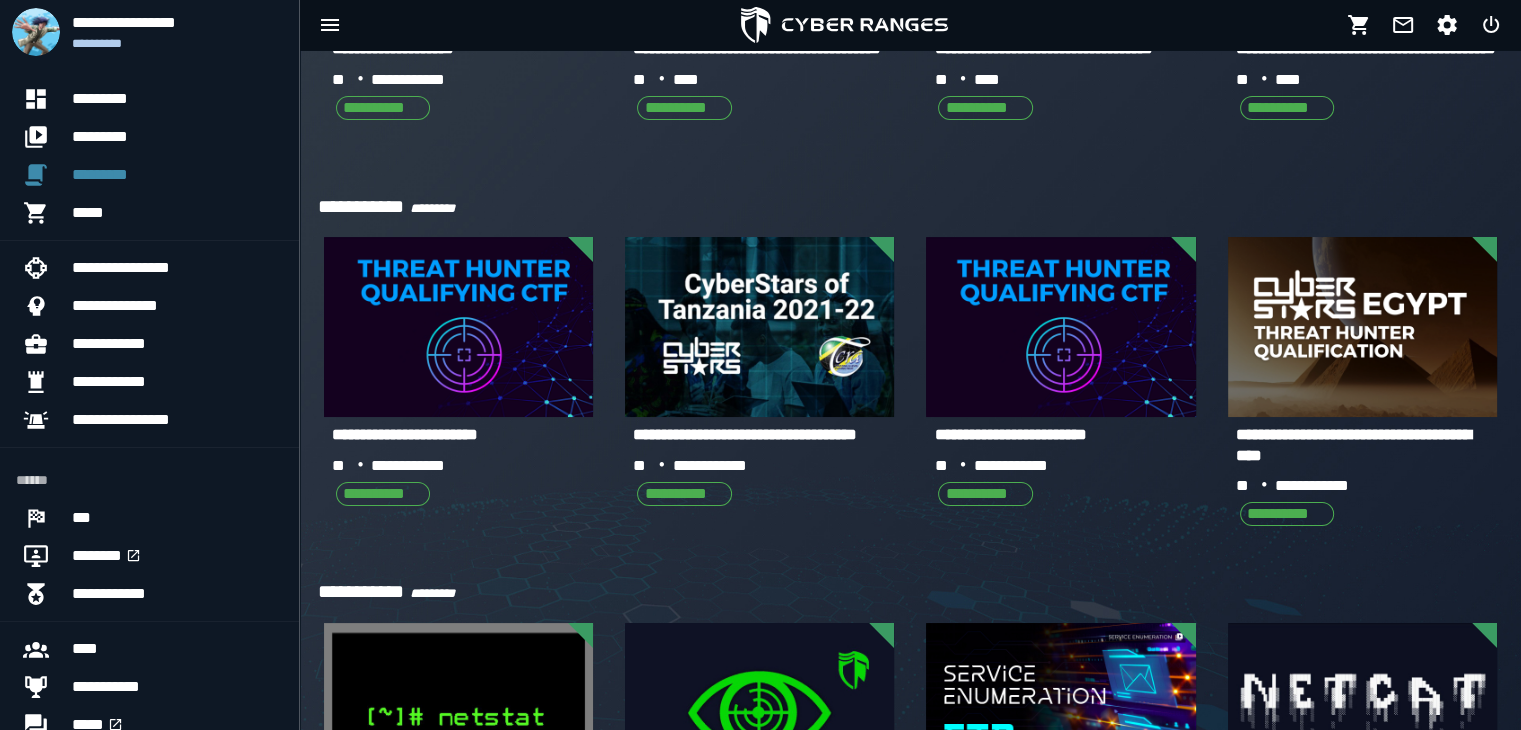 scroll, scrollTop: 1725, scrollLeft: 0, axis: vertical 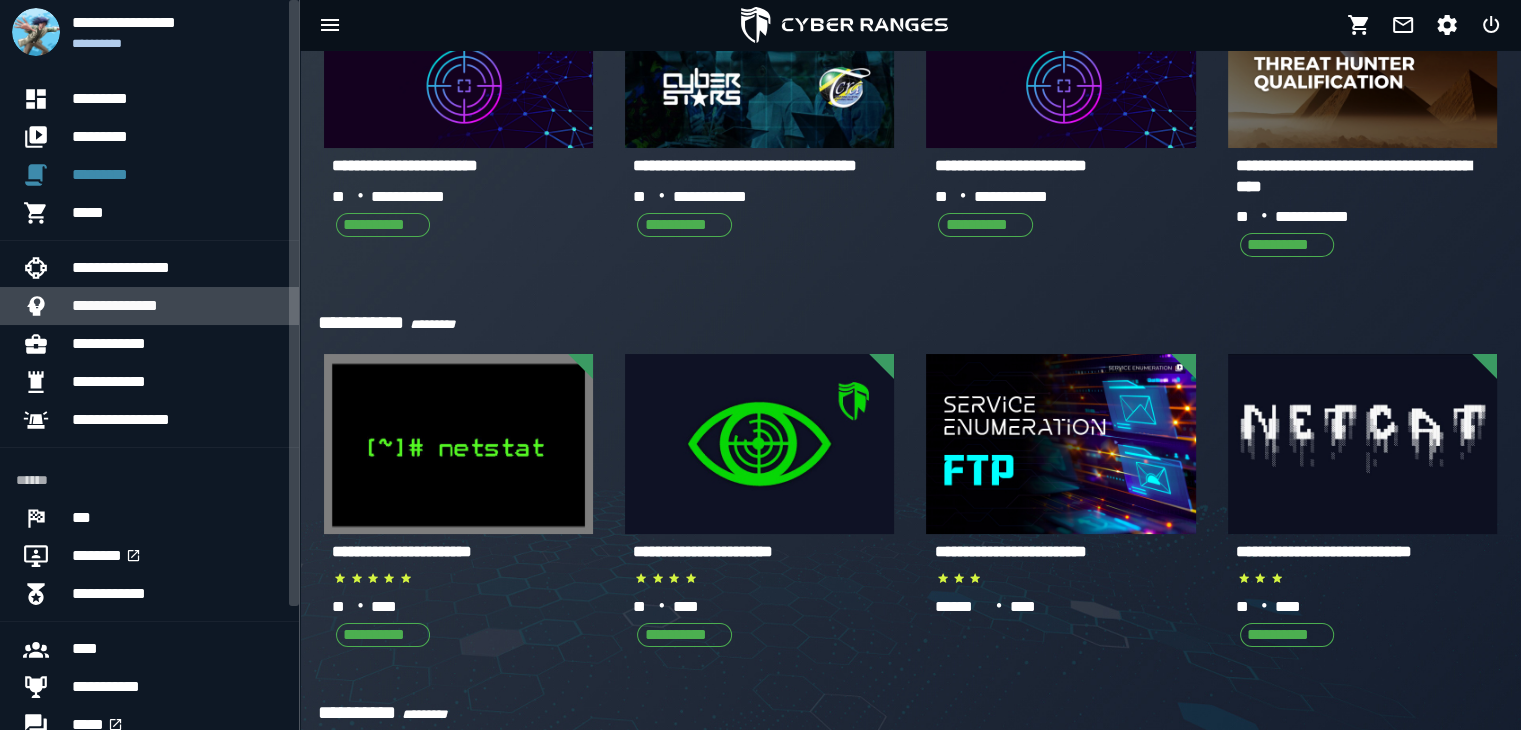click on "**********" at bounding box center (177, 306) 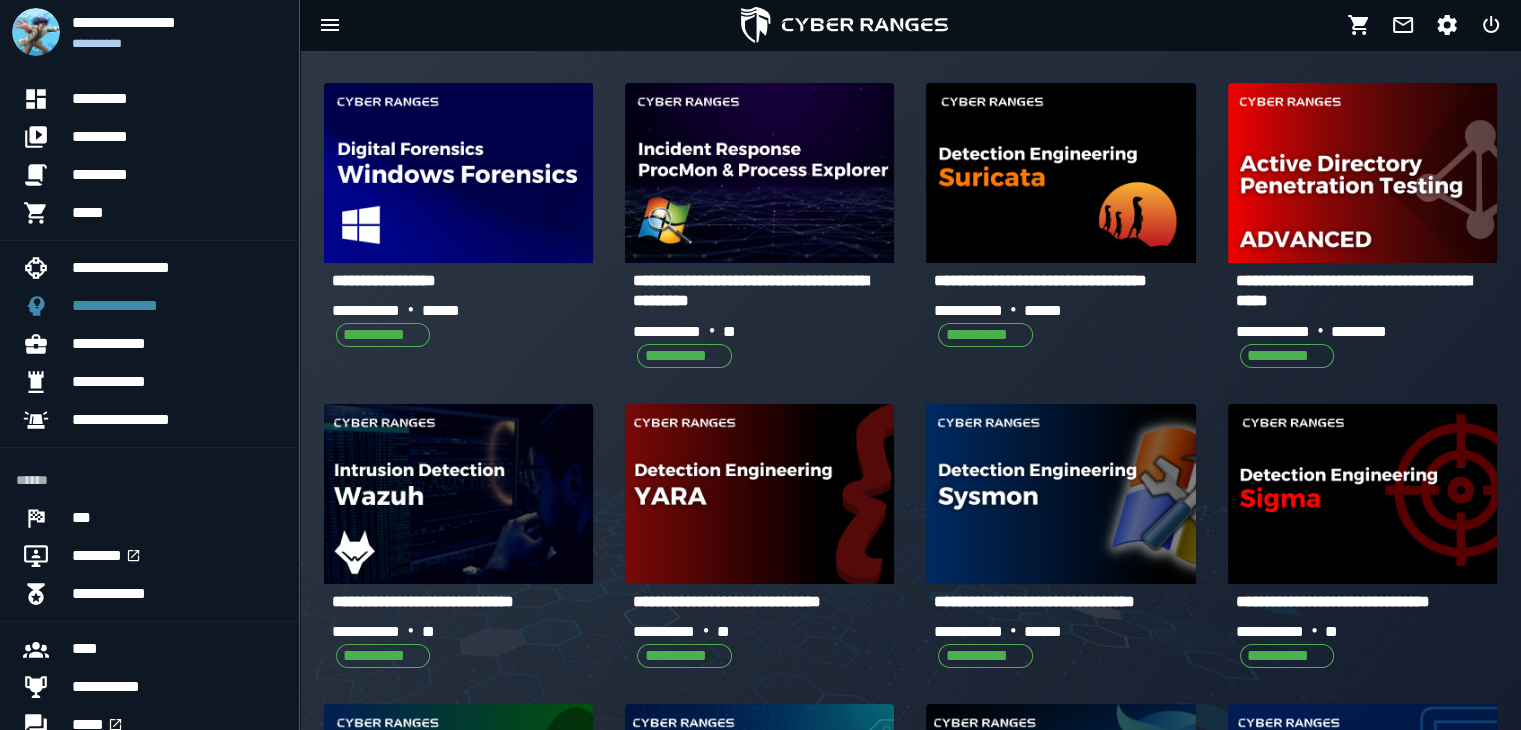scroll, scrollTop: 1132, scrollLeft: 0, axis: vertical 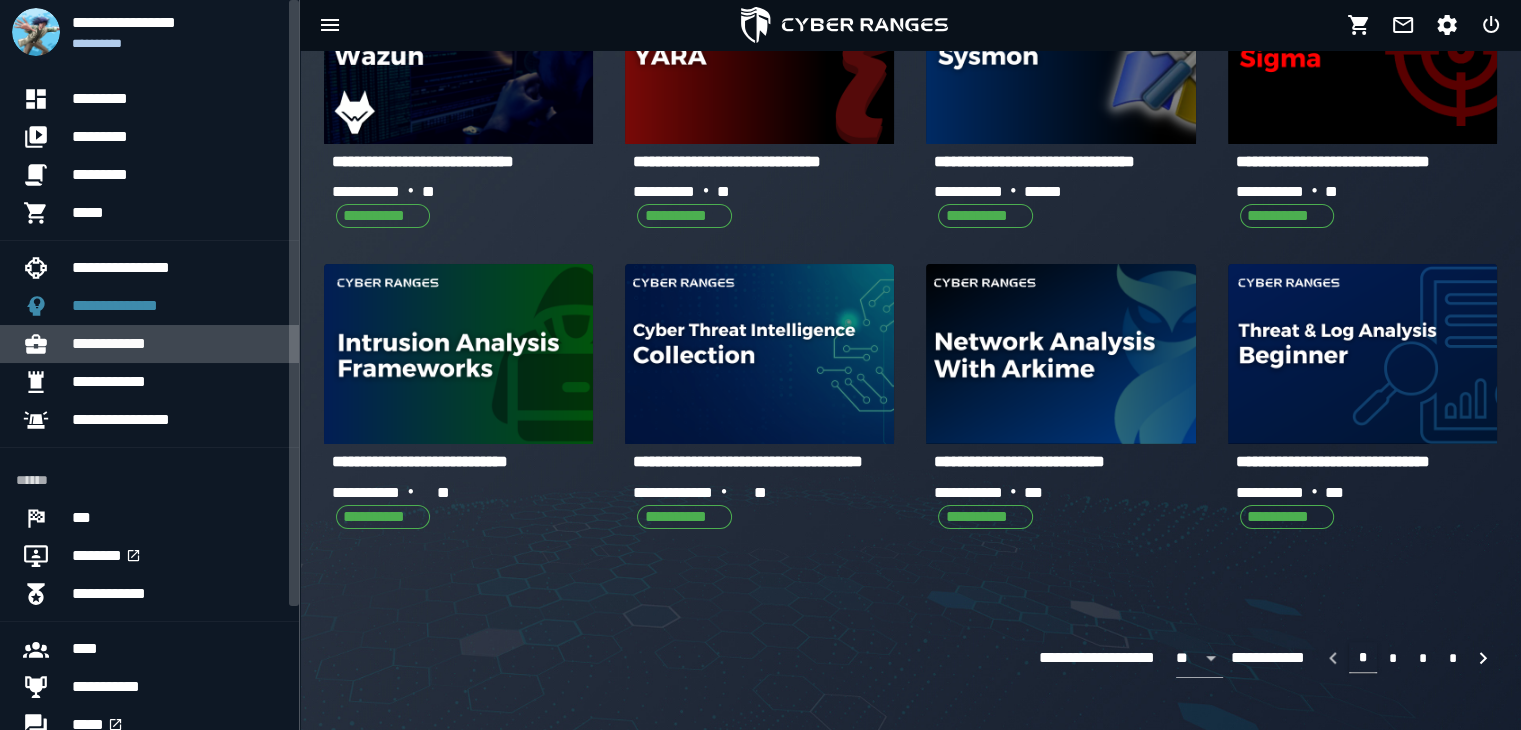 click on "**********" at bounding box center (177, 344) 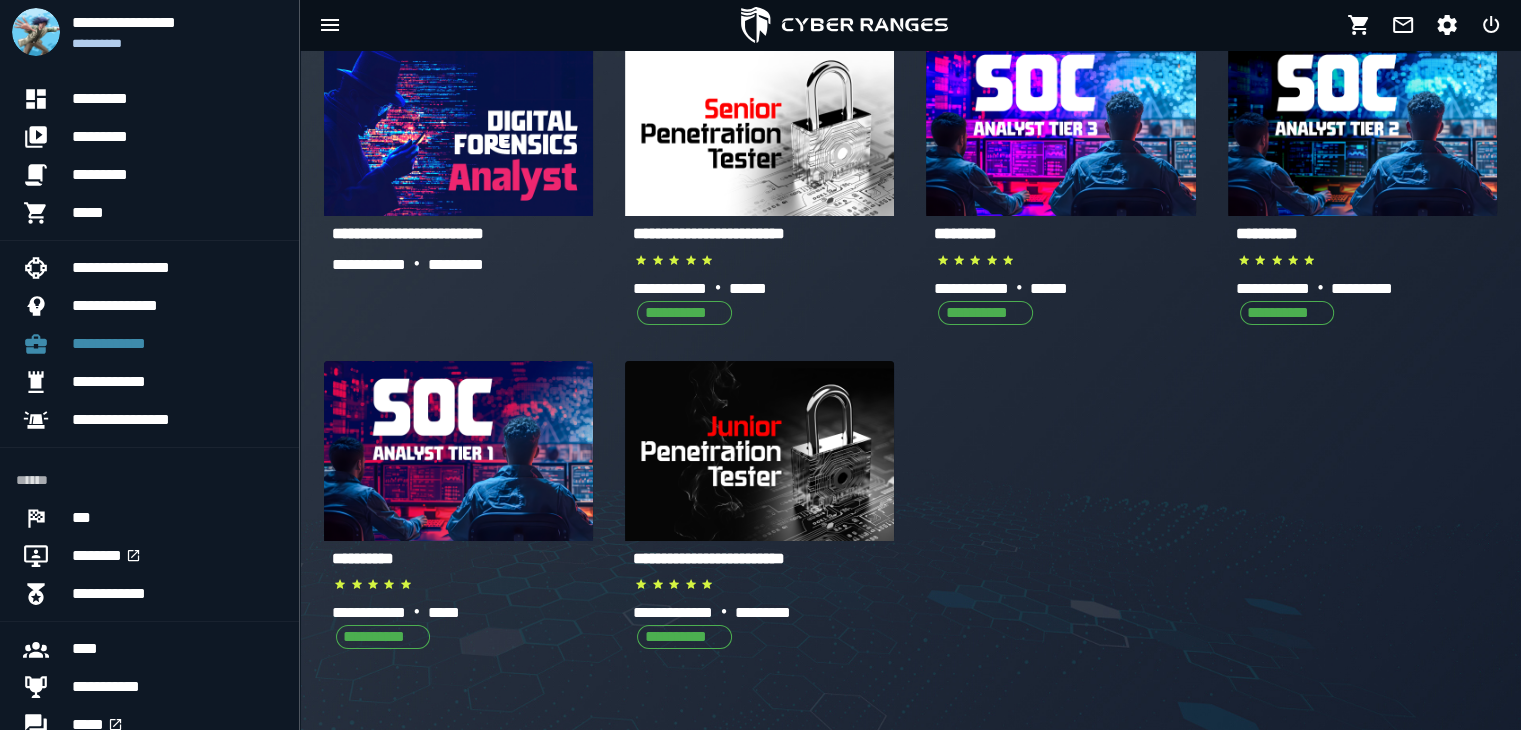 scroll, scrollTop: 233, scrollLeft: 0, axis: vertical 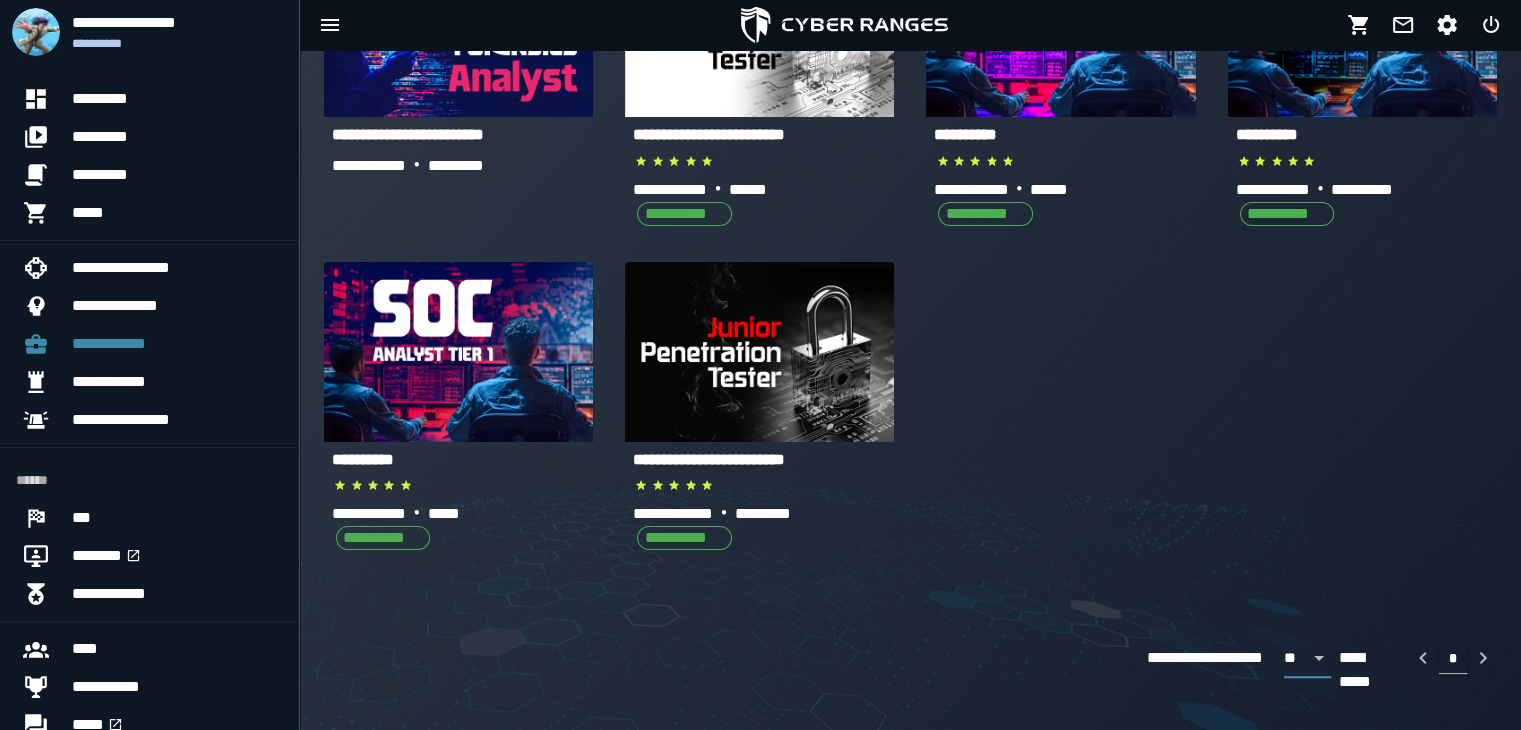 click 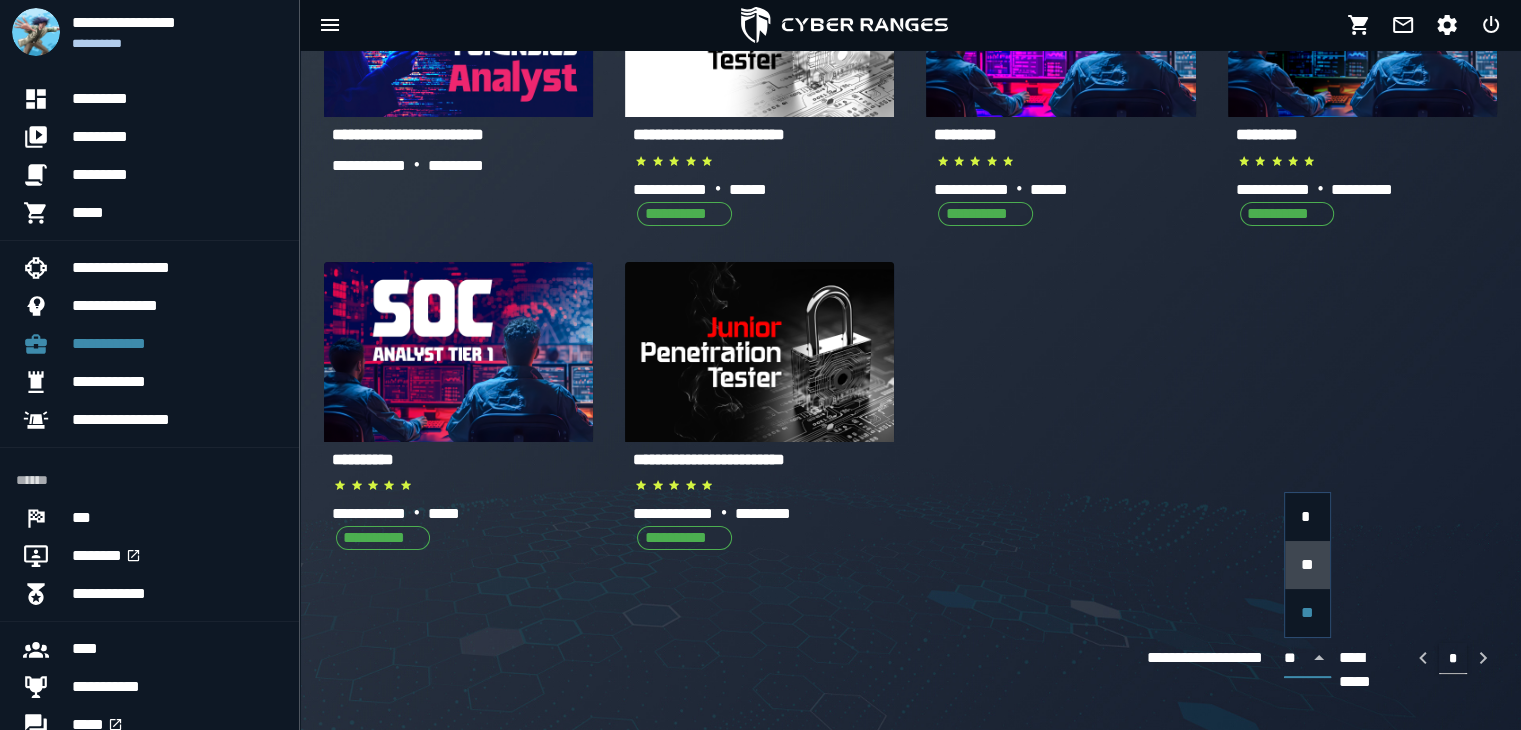 click on "**" at bounding box center (1307, 565) 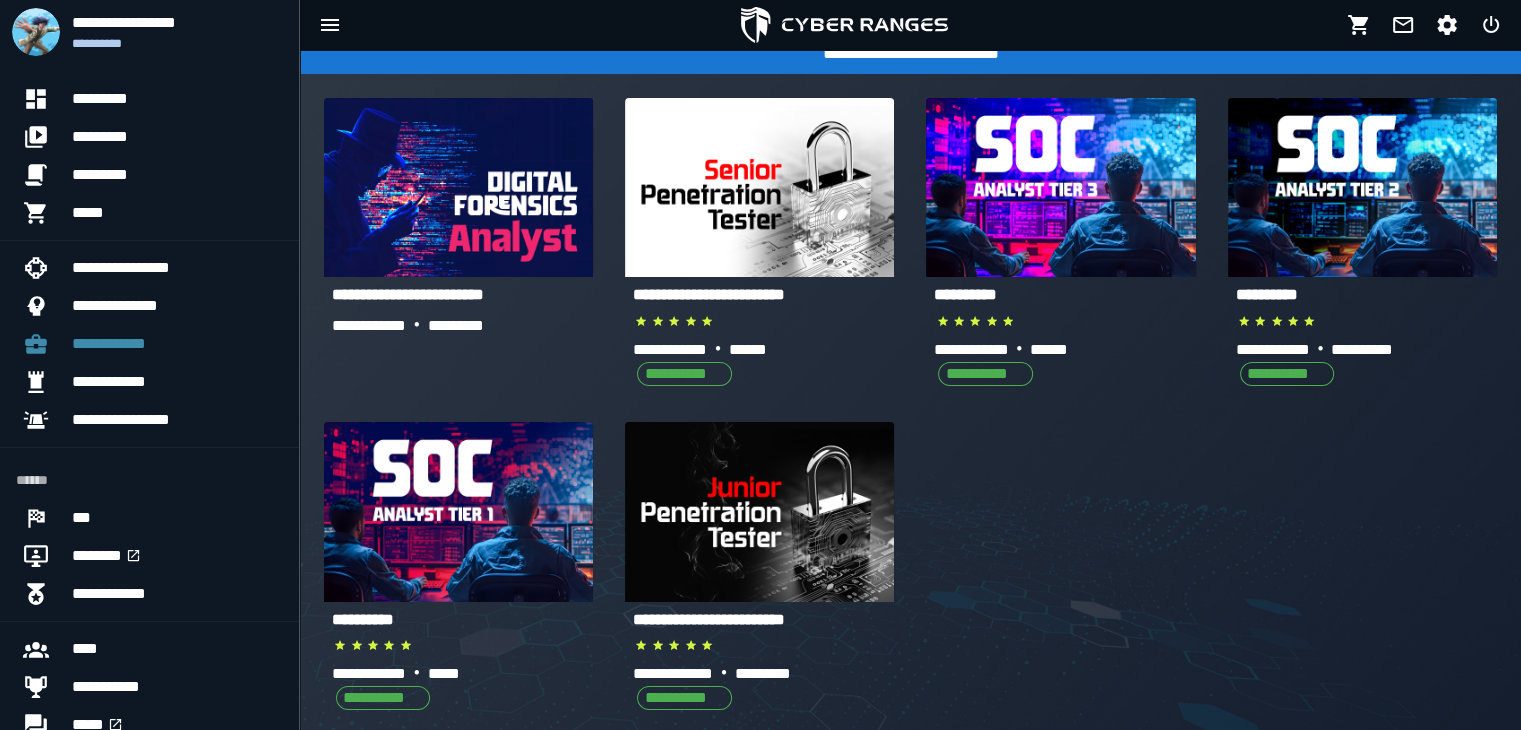 scroll, scrollTop: 68, scrollLeft: 0, axis: vertical 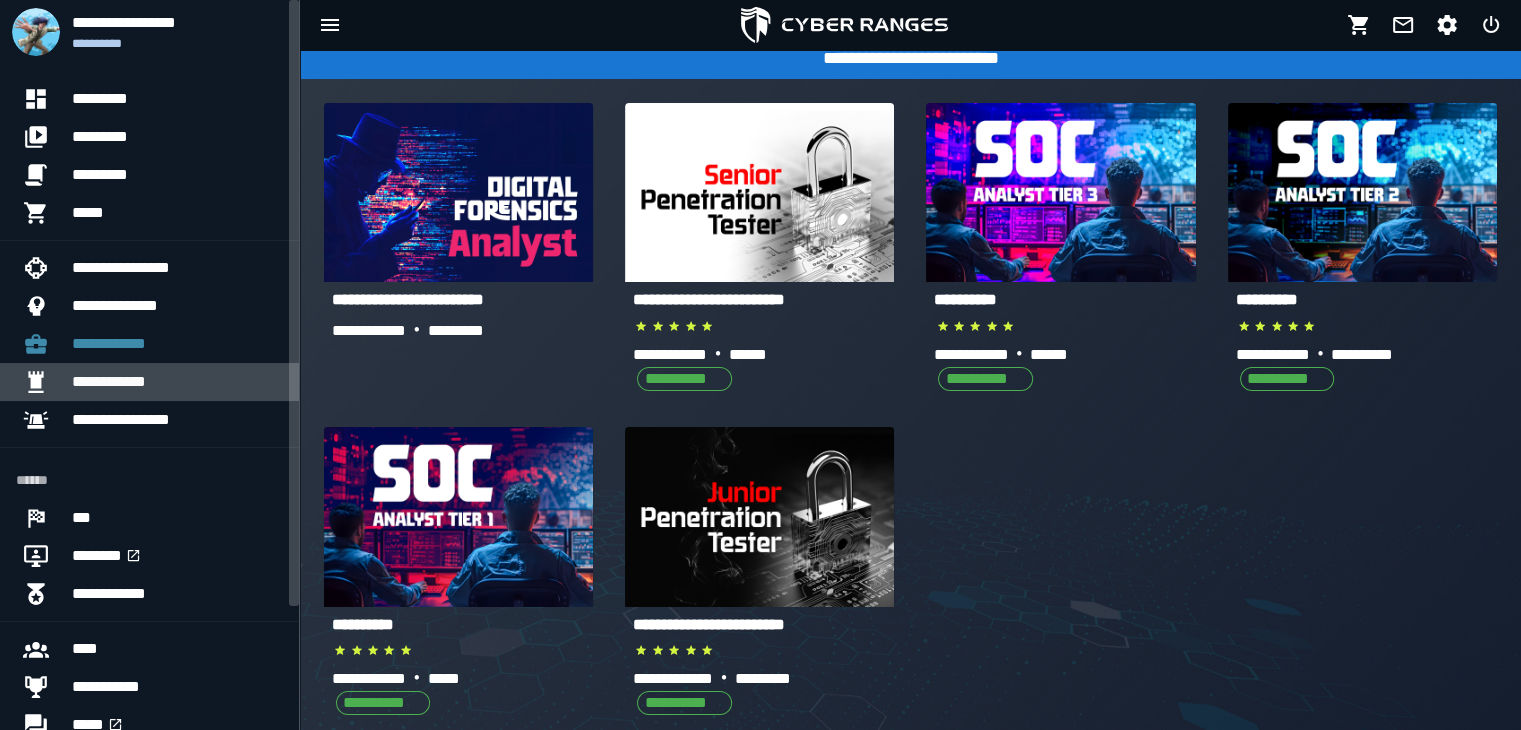 click on "**********" at bounding box center [177, 382] 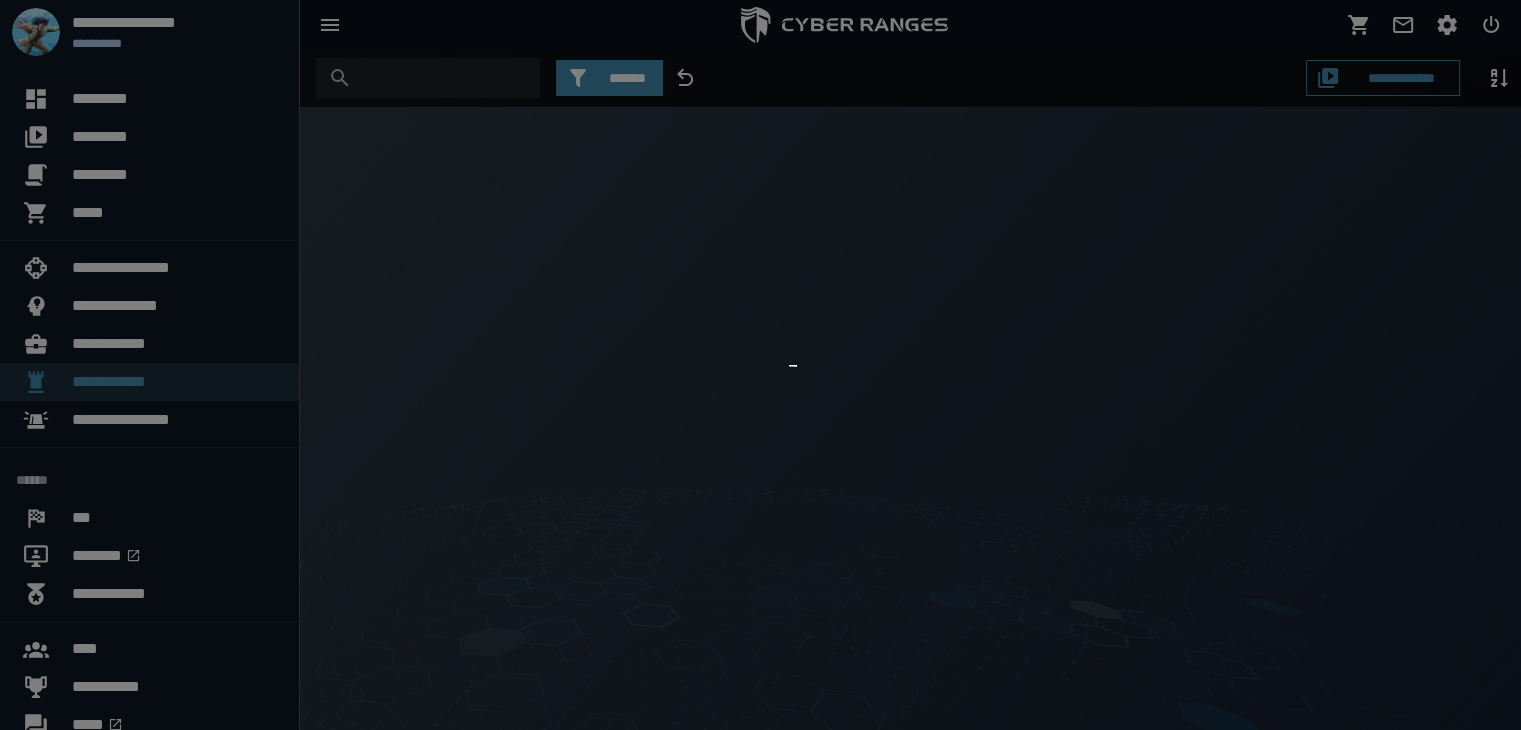 scroll, scrollTop: 0, scrollLeft: 0, axis: both 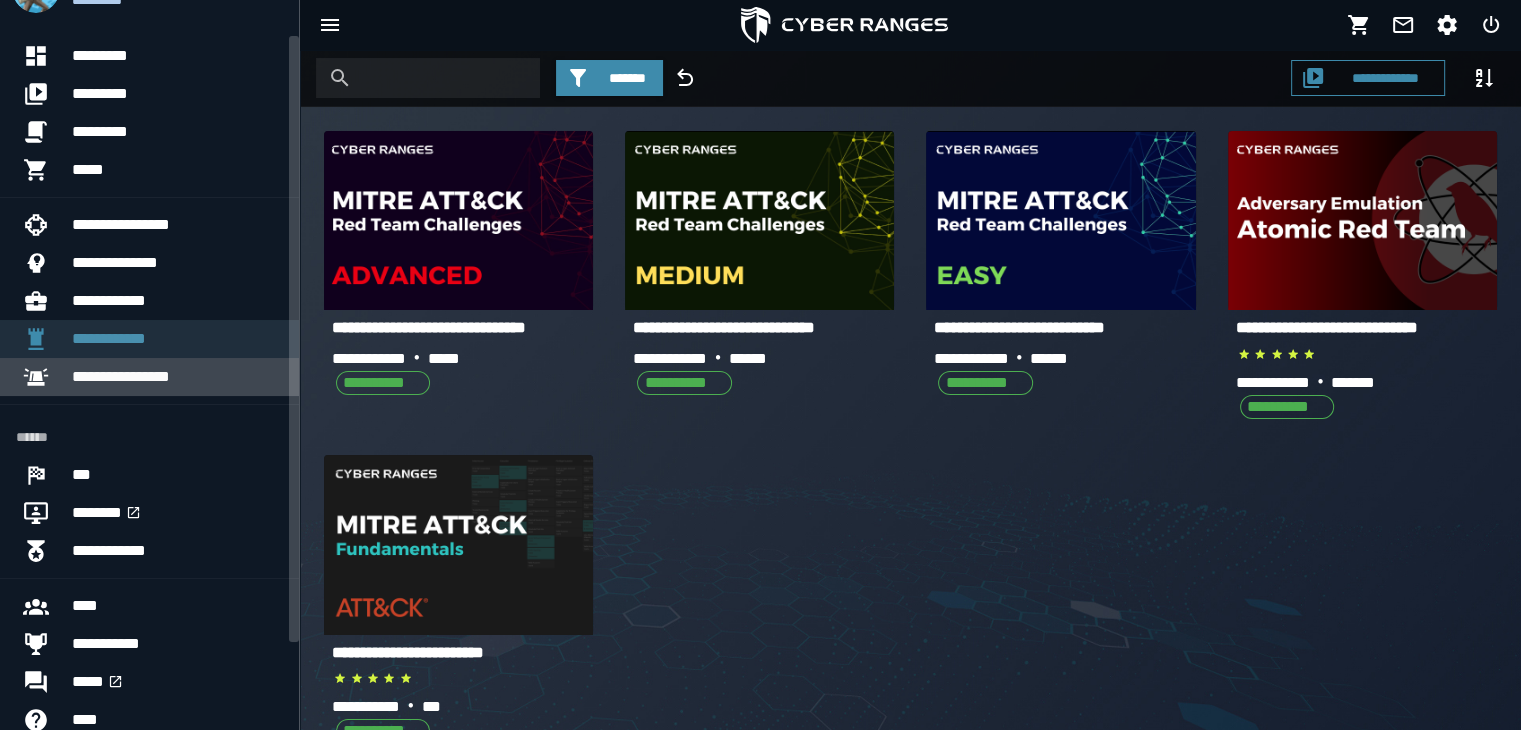 click on "**********" at bounding box center [177, 377] 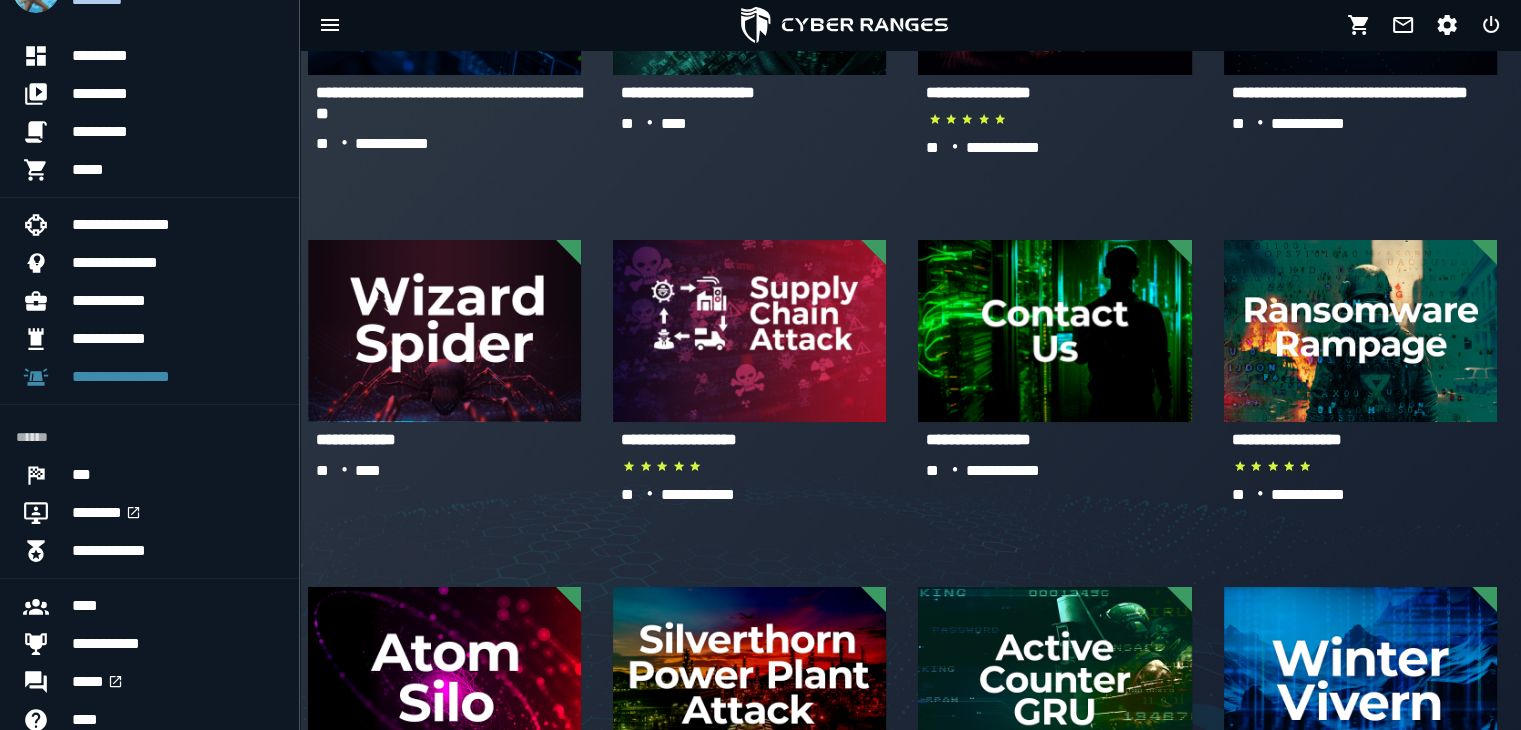 scroll, scrollTop: 1256, scrollLeft: 0, axis: vertical 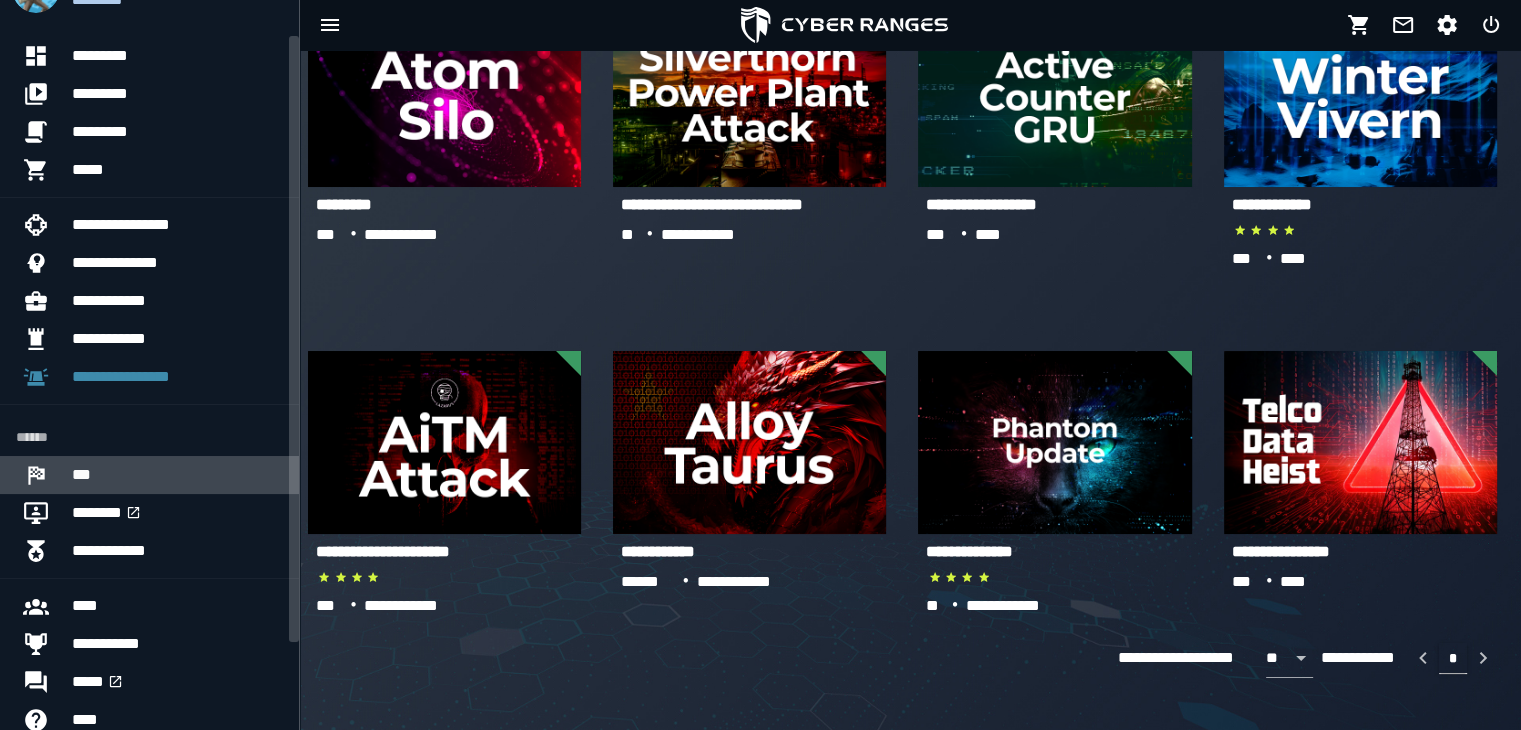 click on "***" at bounding box center (177, 475) 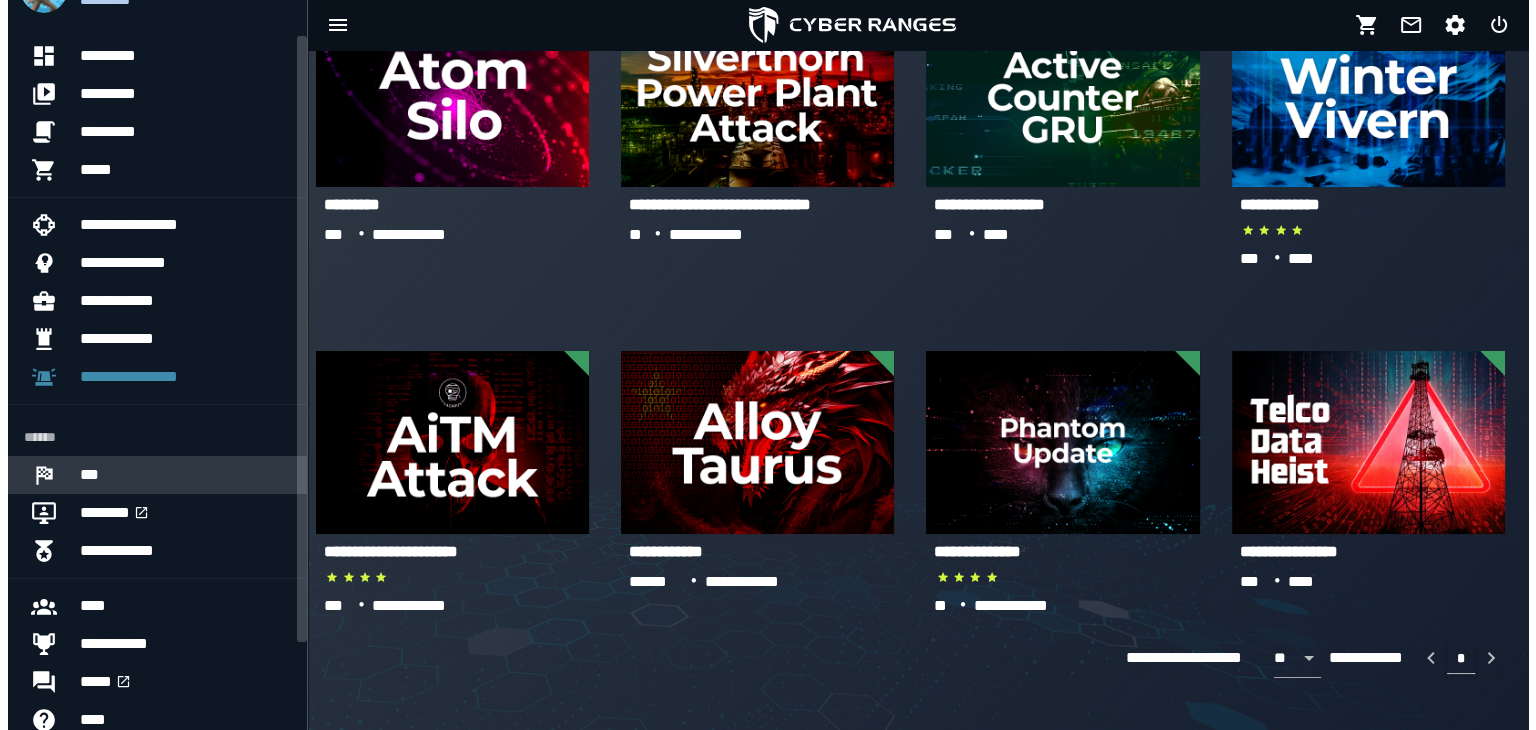 scroll, scrollTop: 0, scrollLeft: 0, axis: both 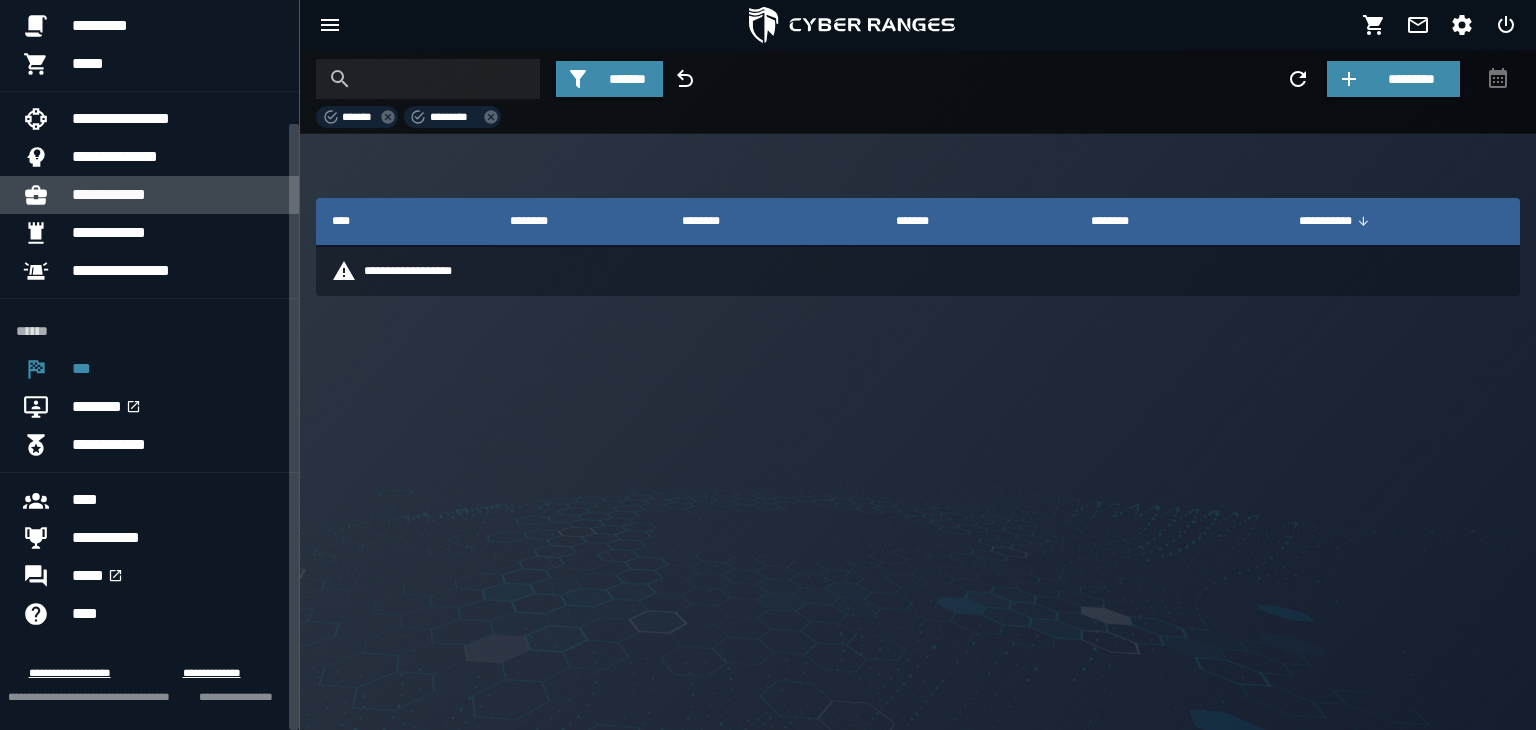 click on "**********" at bounding box center [177, 195] 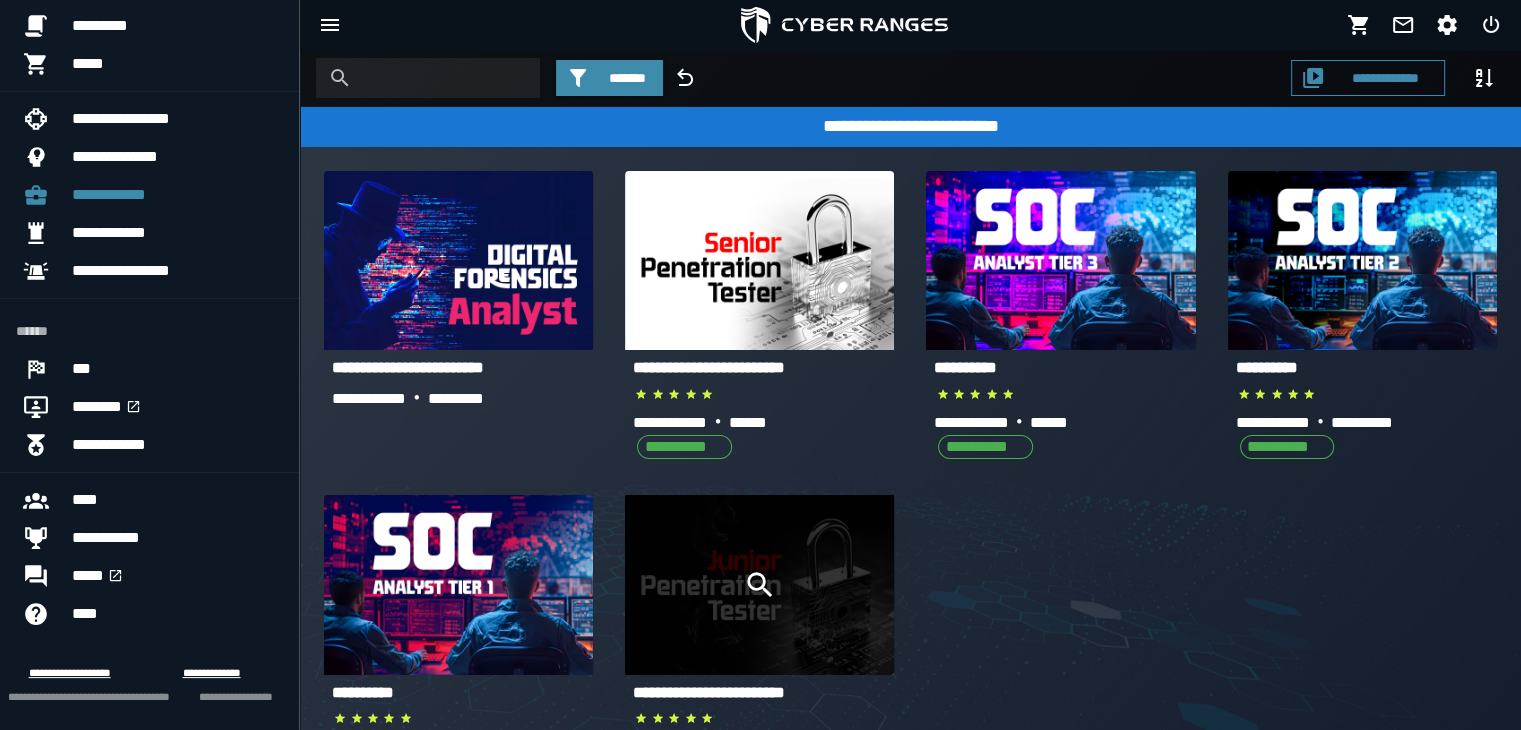 scroll, scrollTop: 130, scrollLeft: 0, axis: vertical 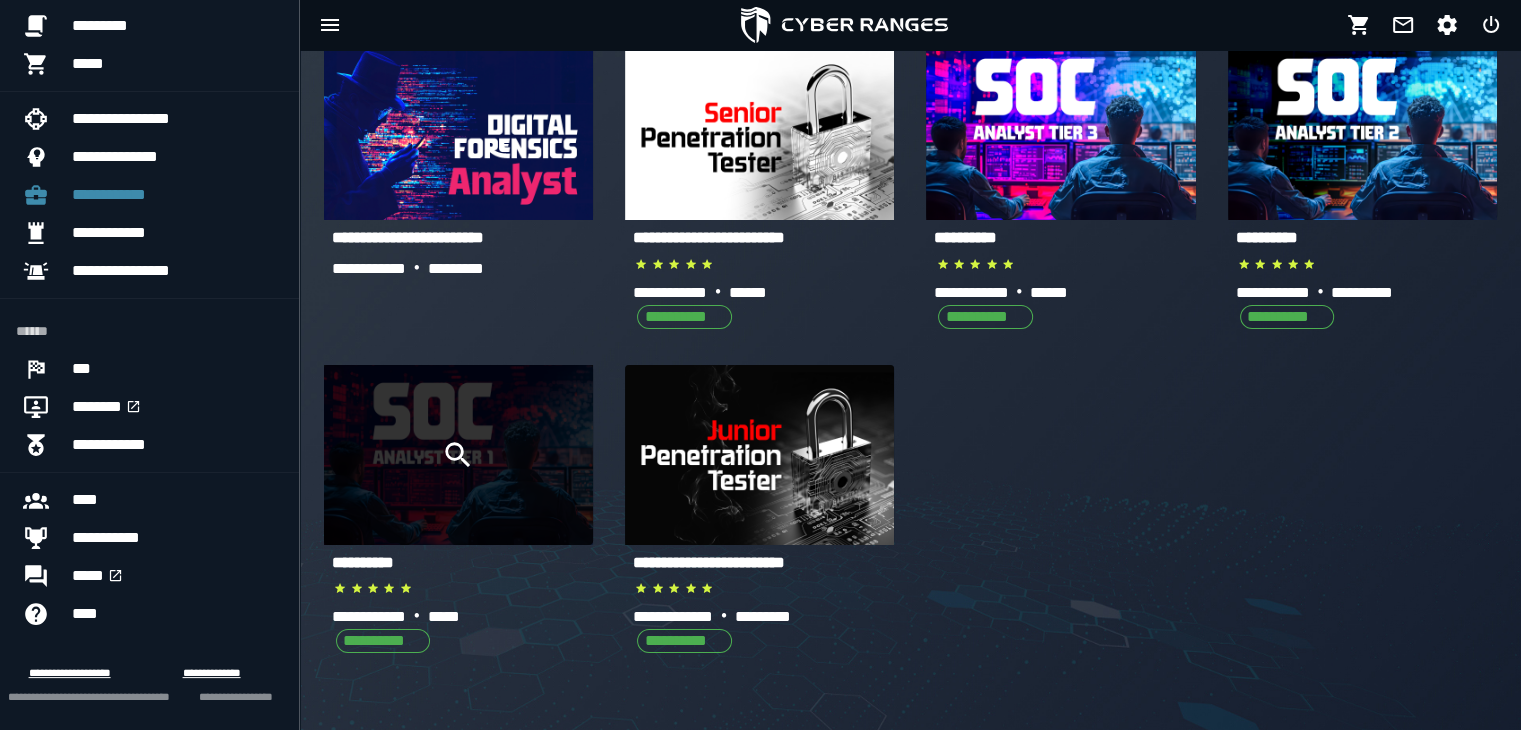 click 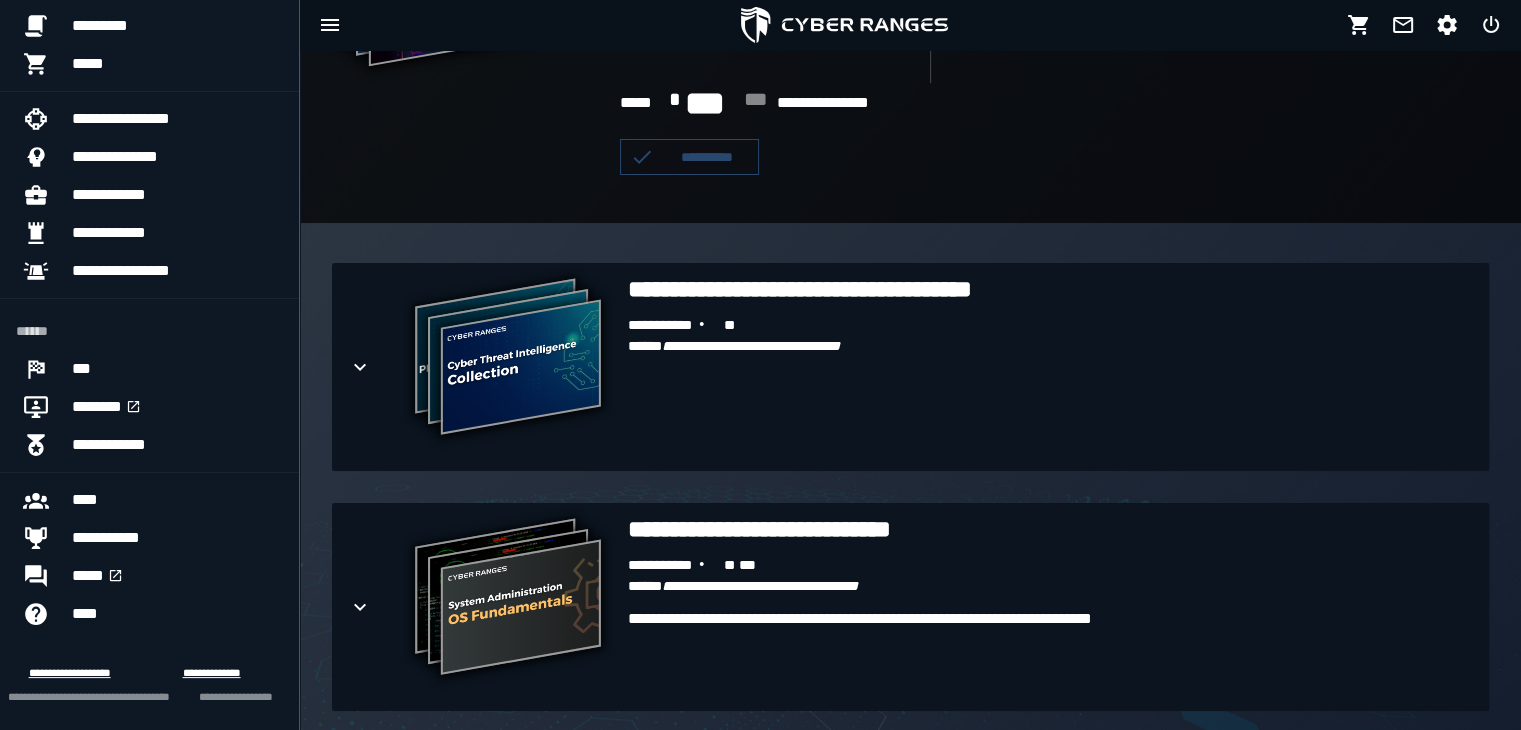 scroll, scrollTop: 0, scrollLeft: 0, axis: both 